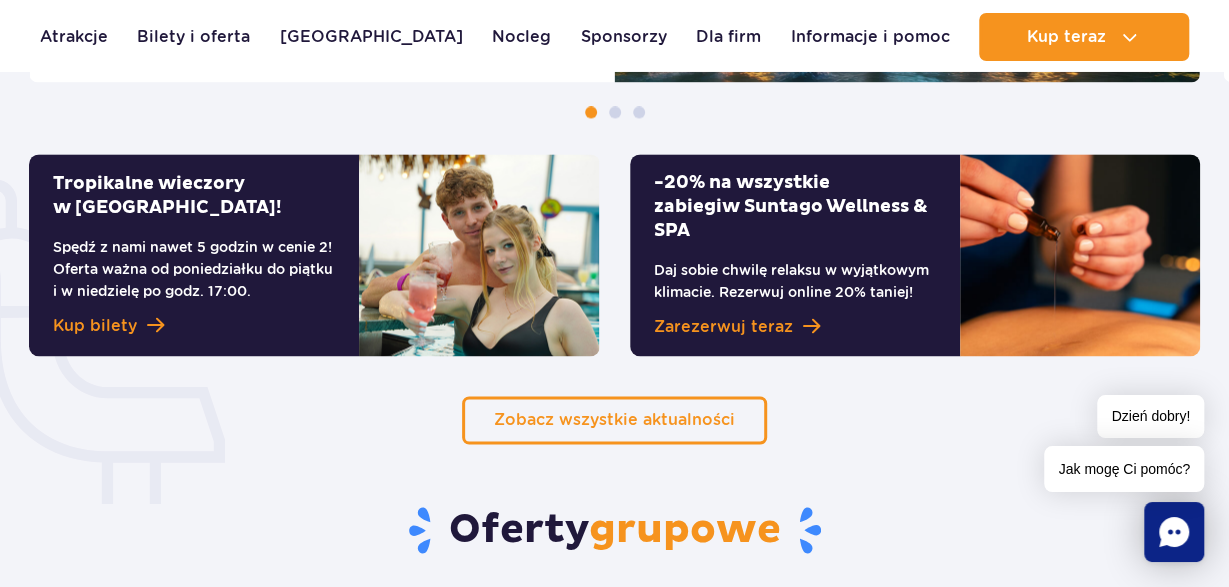 scroll, scrollTop: 1352, scrollLeft: 0, axis: vertical 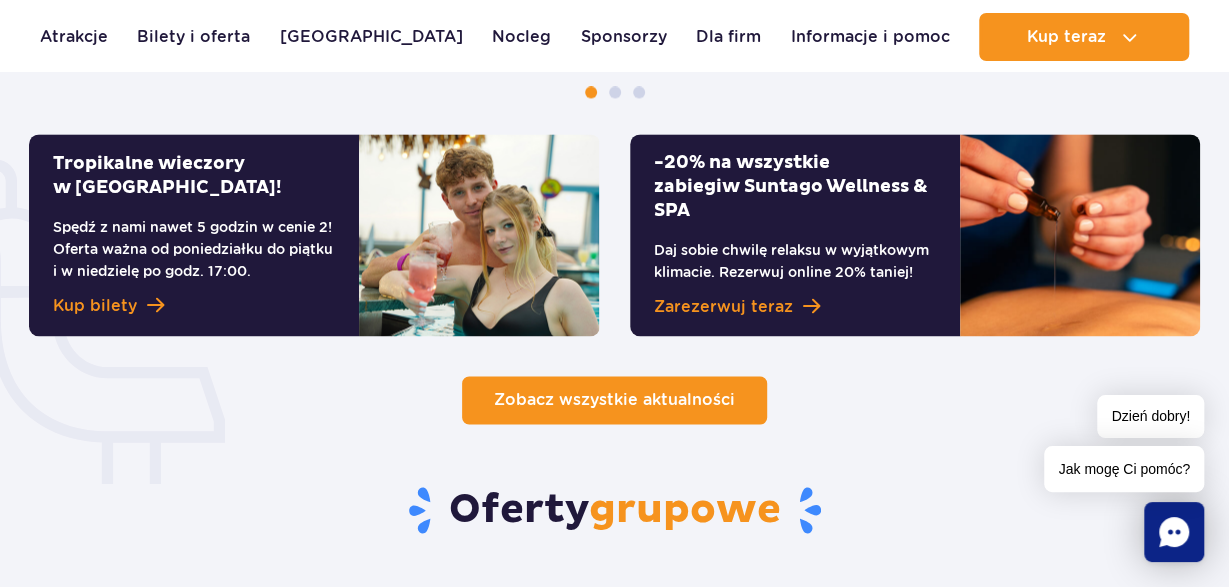click on "Zobacz wszystkie aktualności" at bounding box center (614, 399) 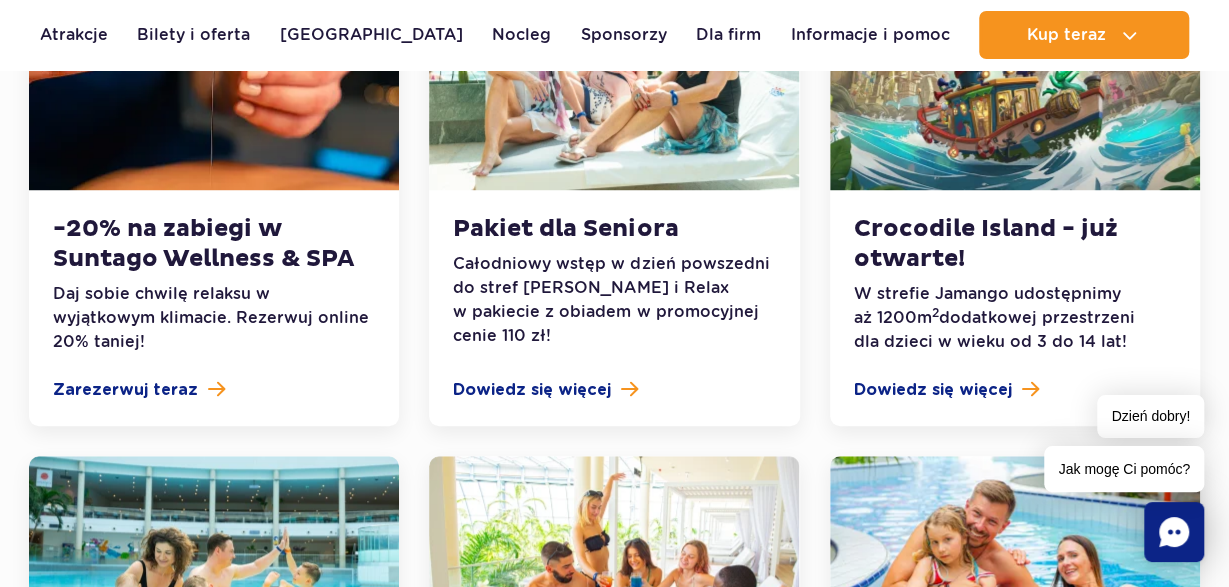 scroll, scrollTop: 0, scrollLeft: 0, axis: both 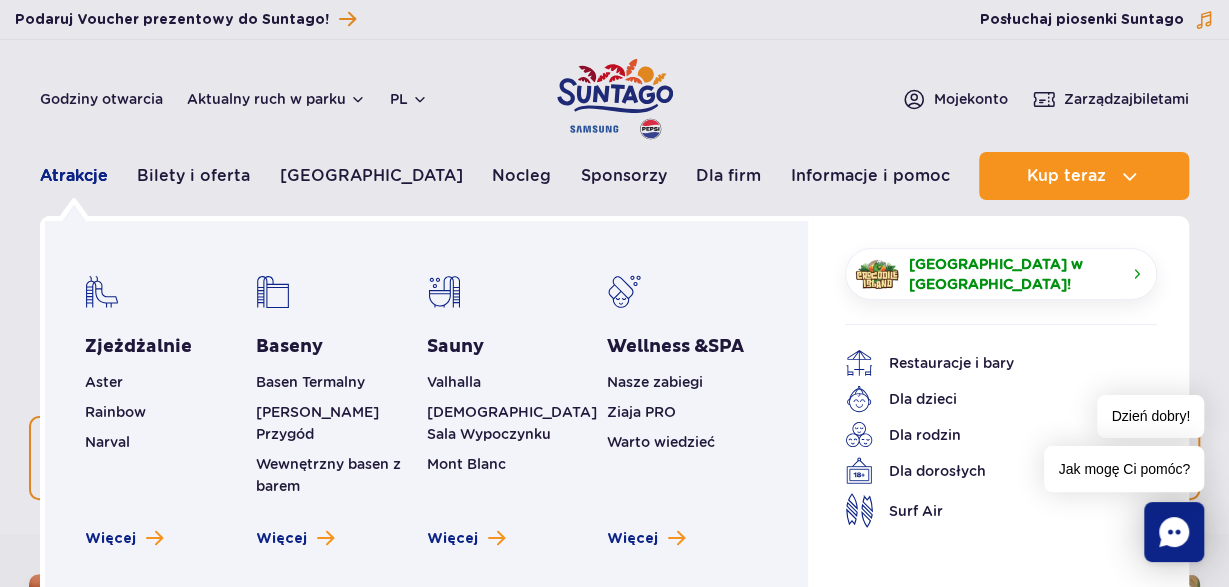 click on "Atrakcje" at bounding box center [74, 176] 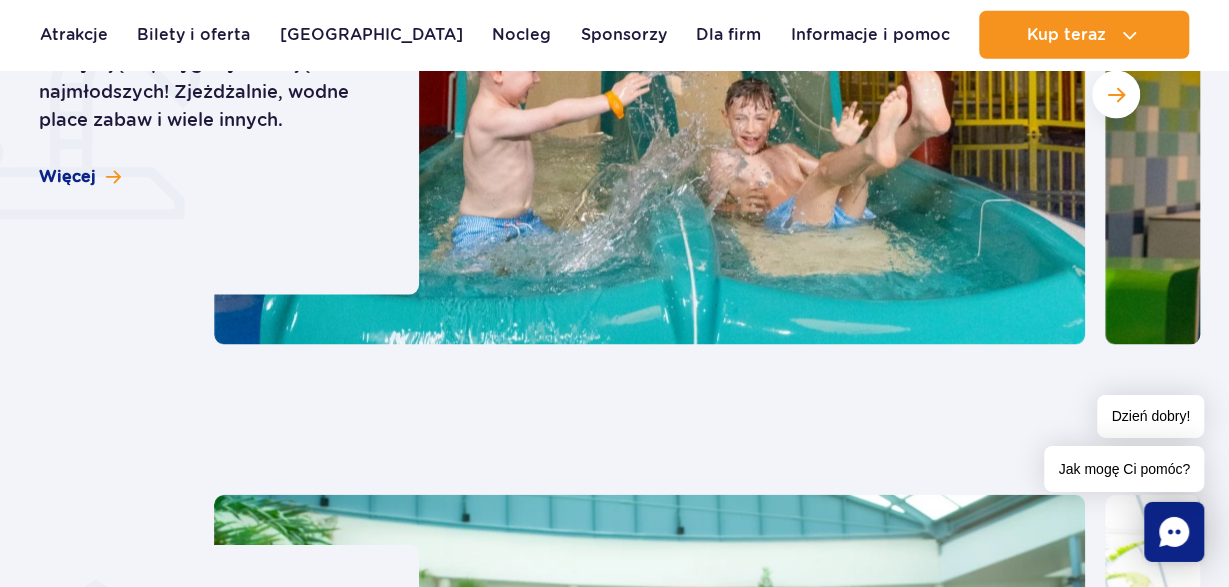 scroll, scrollTop: 1664, scrollLeft: 0, axis: vertical 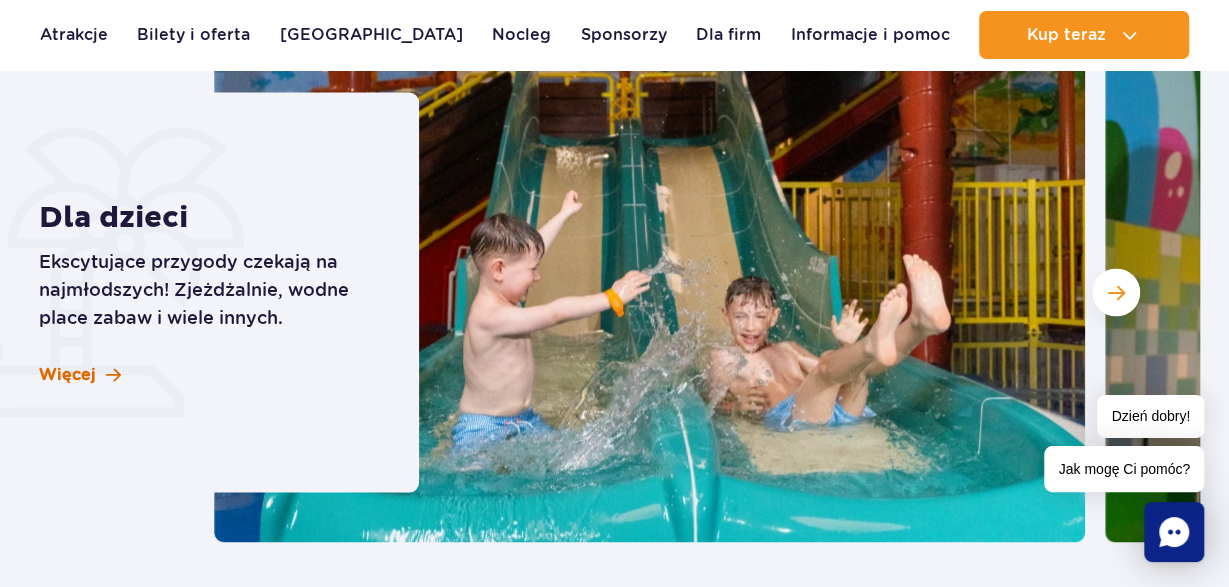 click on "Więcej" at bounding box center [67, 374] 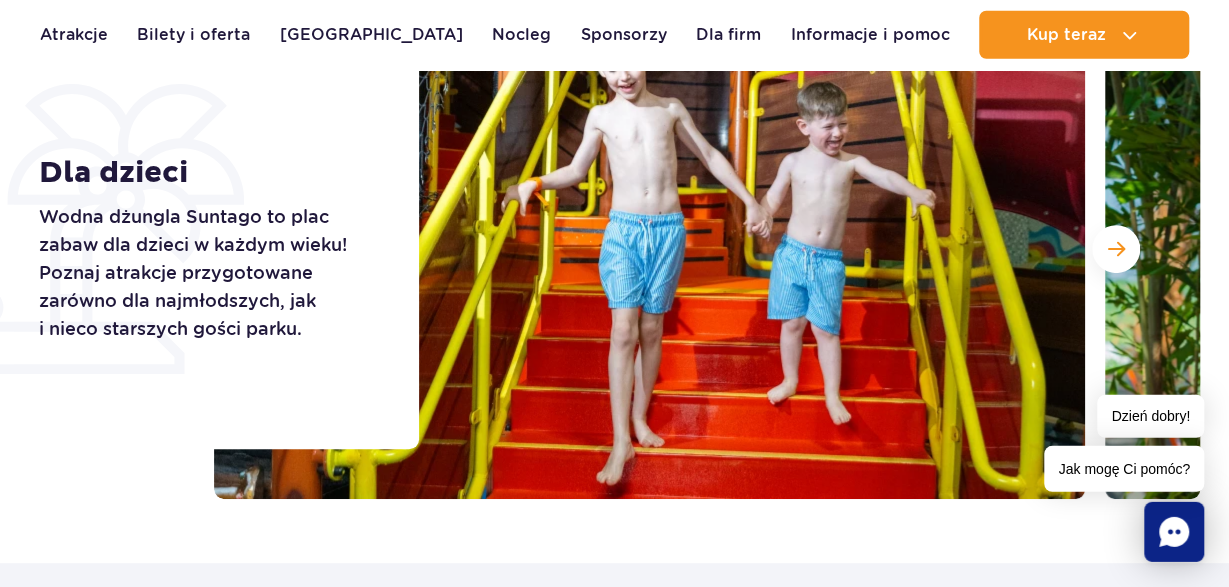 scroll, scrollTop: 312, scrollLeft: 0, axis: vertical 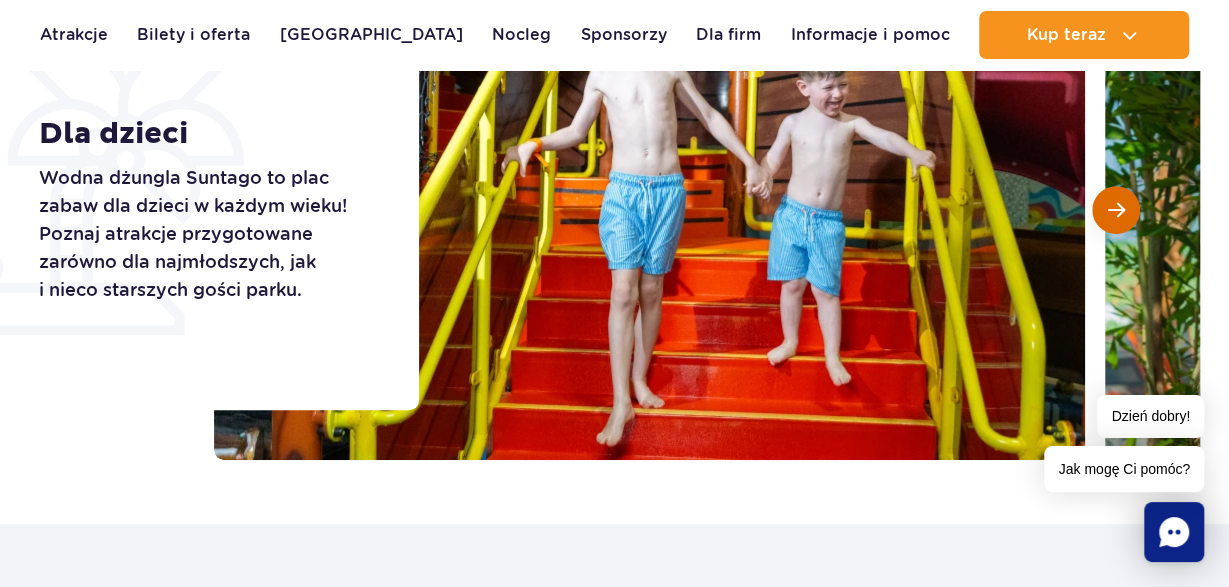 click at bounding box center [1116, 210] 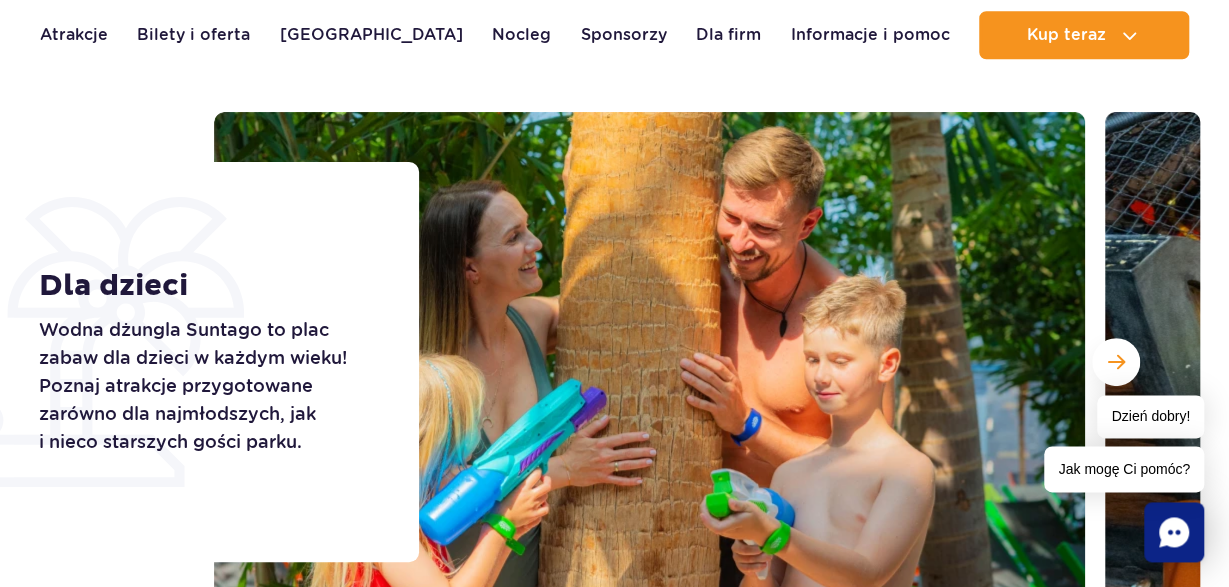 scroll, scrollTop: 208, scrollLeft: 0, axis: vertical 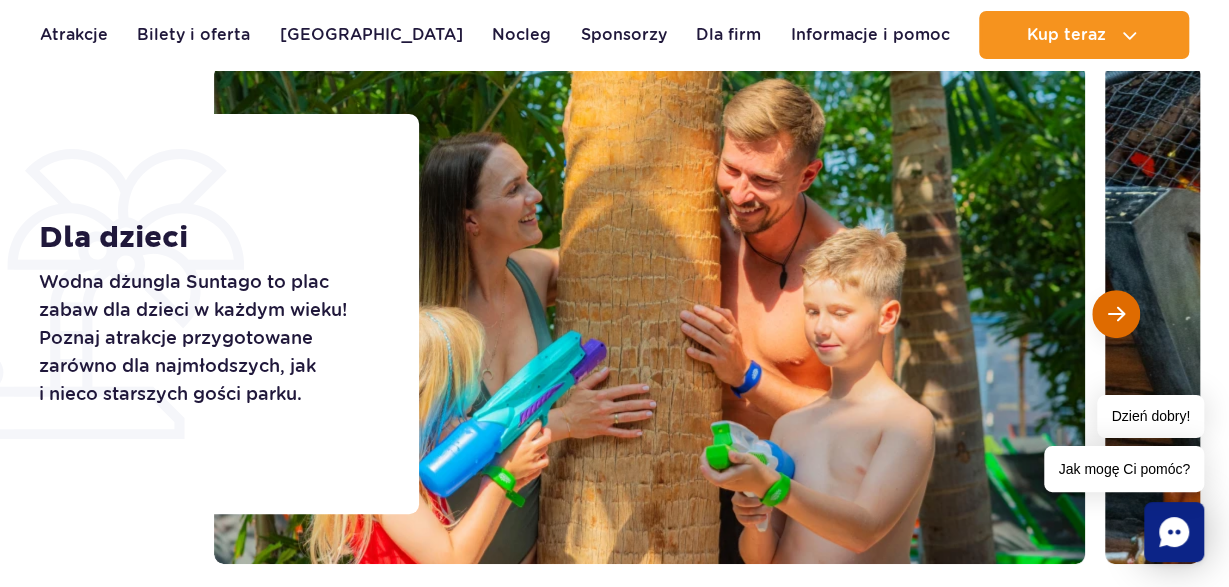 click at bounding box center [1116, 314] 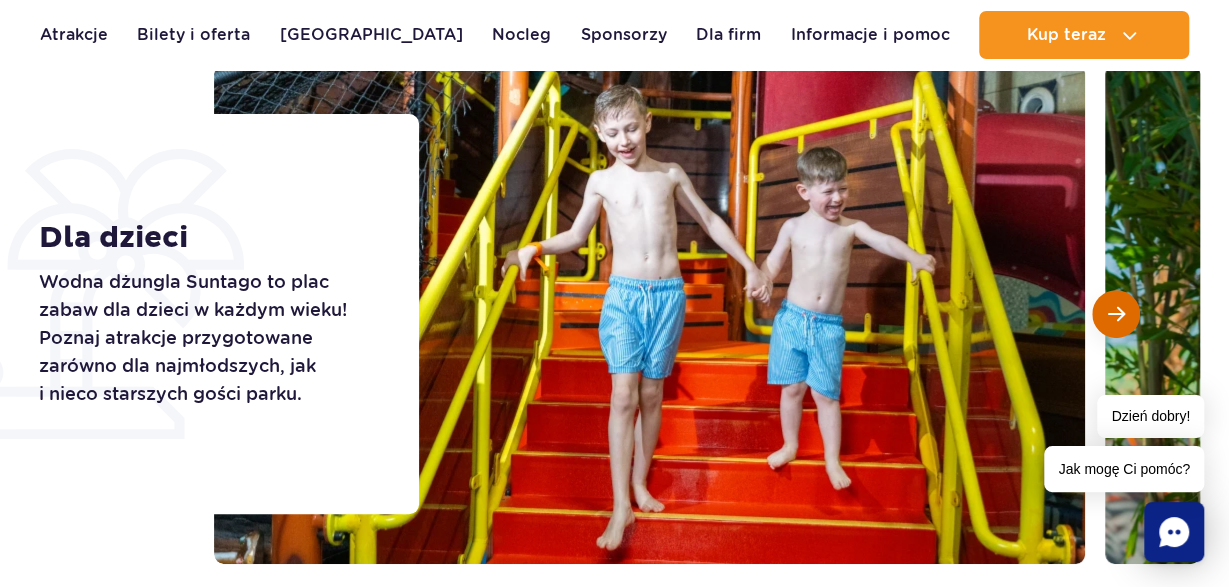 click at bounding box center (1116, 314) 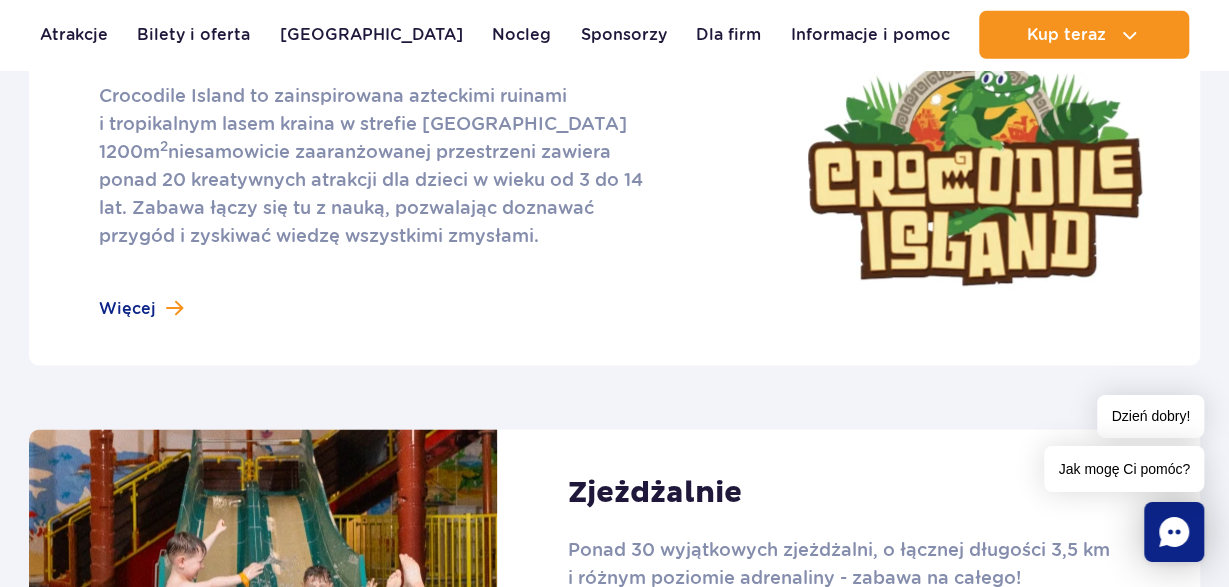 scroll, scrollTop: 1144, scrollLeft: 0, axis: vertical 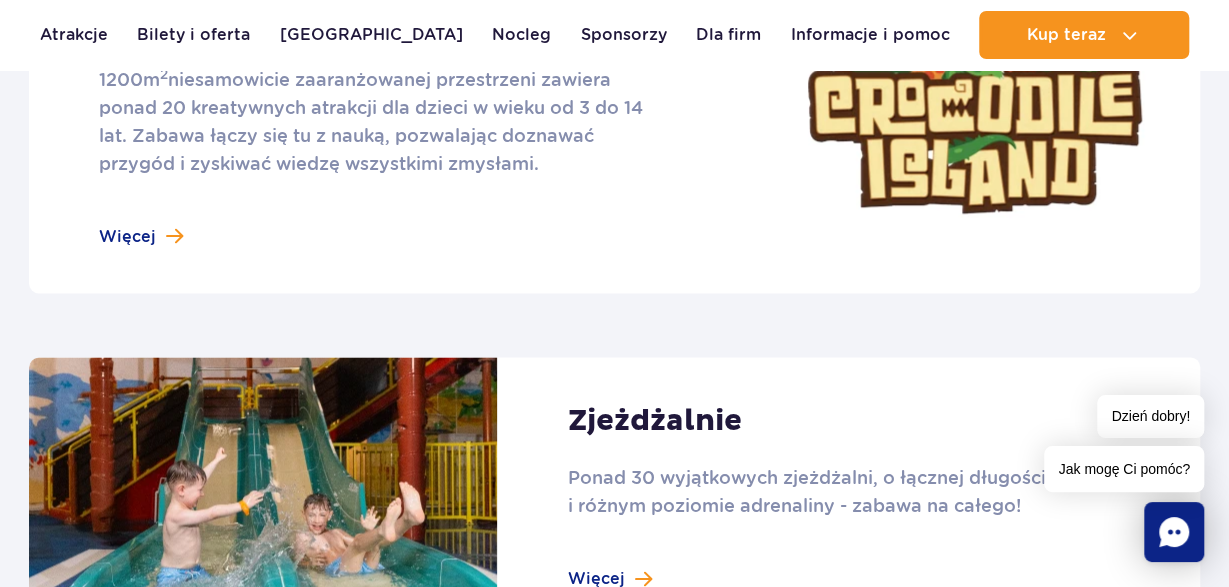 click at bounding box center [614, 98] 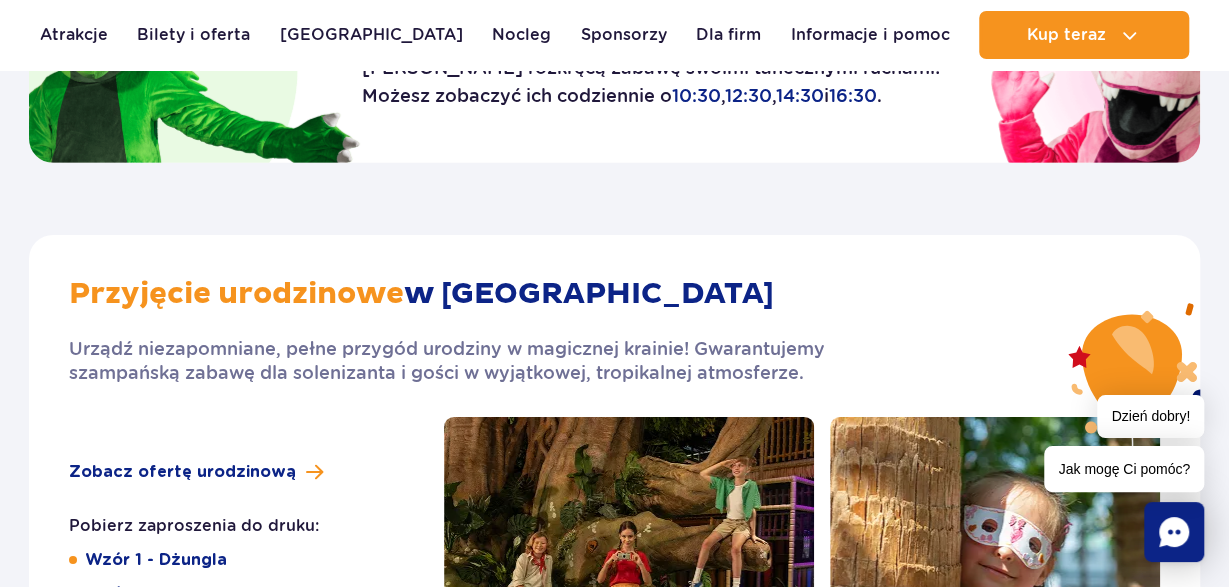 scroll, scrollTop: 3016, scrollLeft: 0, axis: vertical 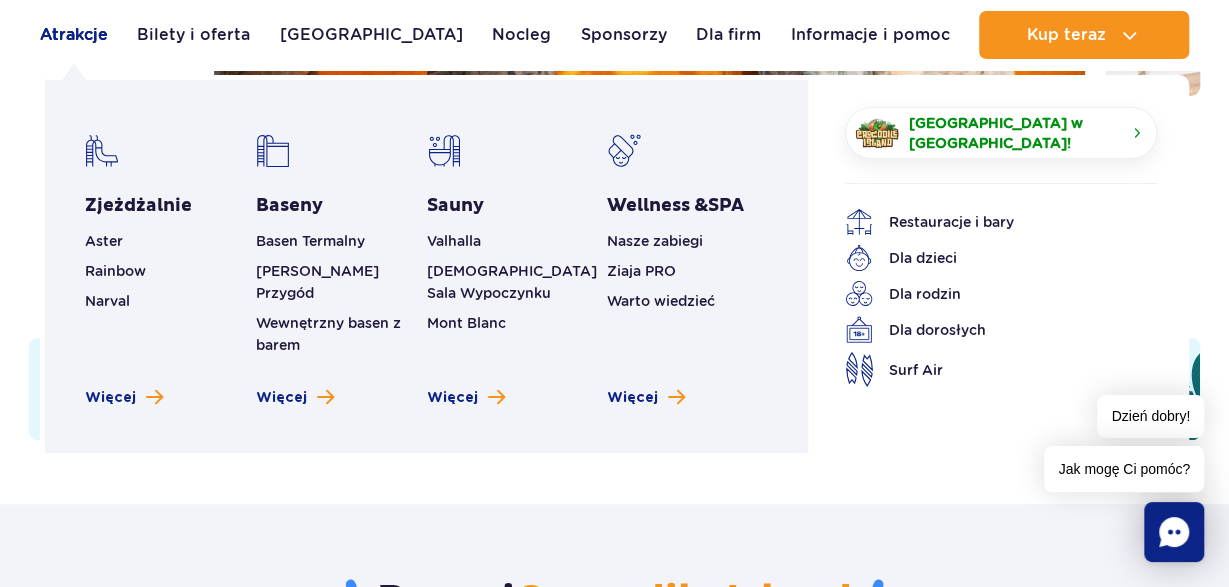 click on "Atrakcje" at bounding box center [74, 35] 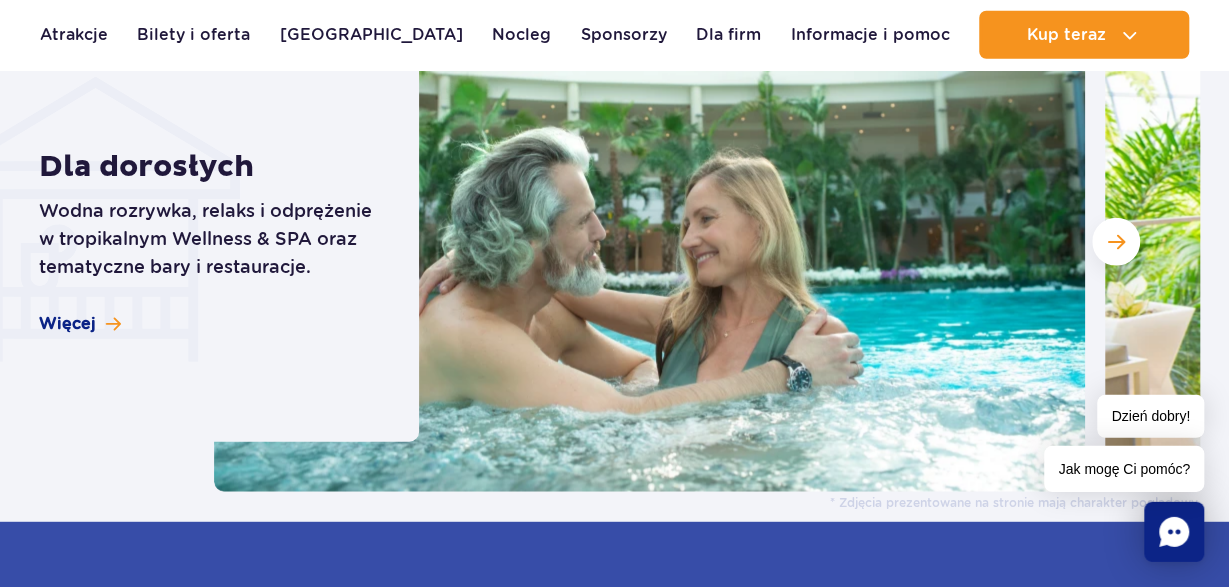 scroll, scrollTop: 2496, scrollLeft: 0, axis: vertical 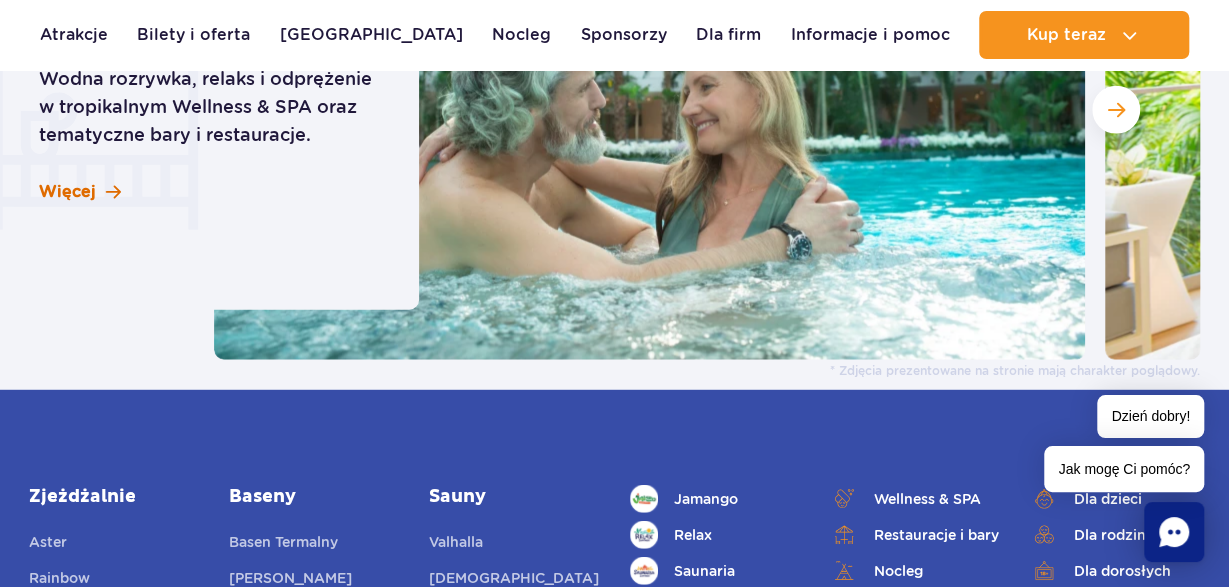 click on "Więcej" at bounding box center [67, 192] 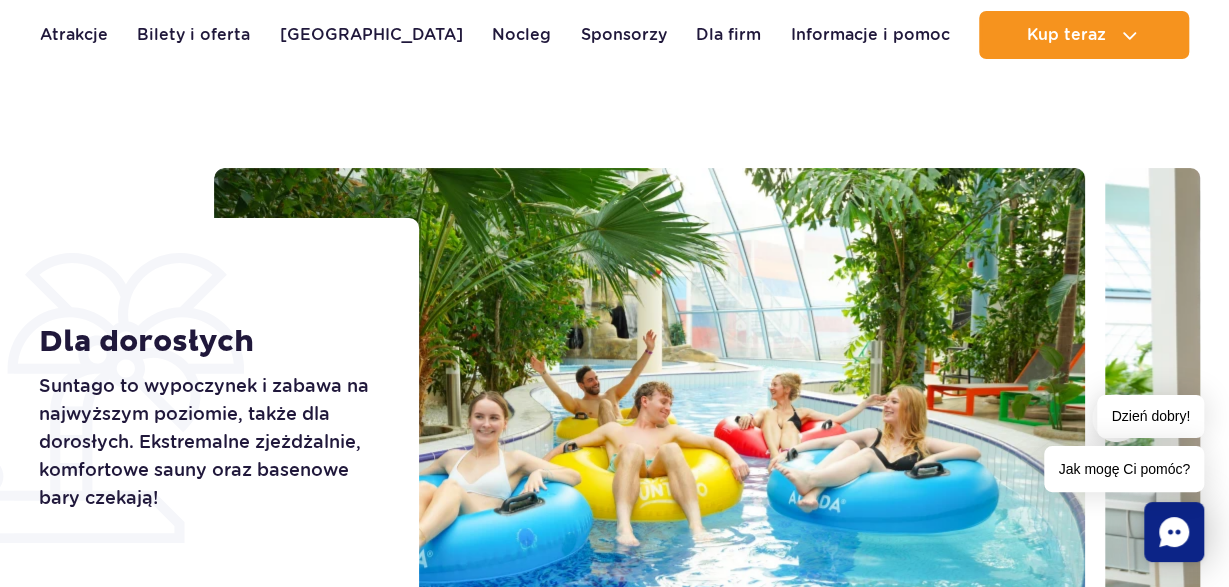 scroll, scrollTop: 0, scrollLeft: 0, axis: both 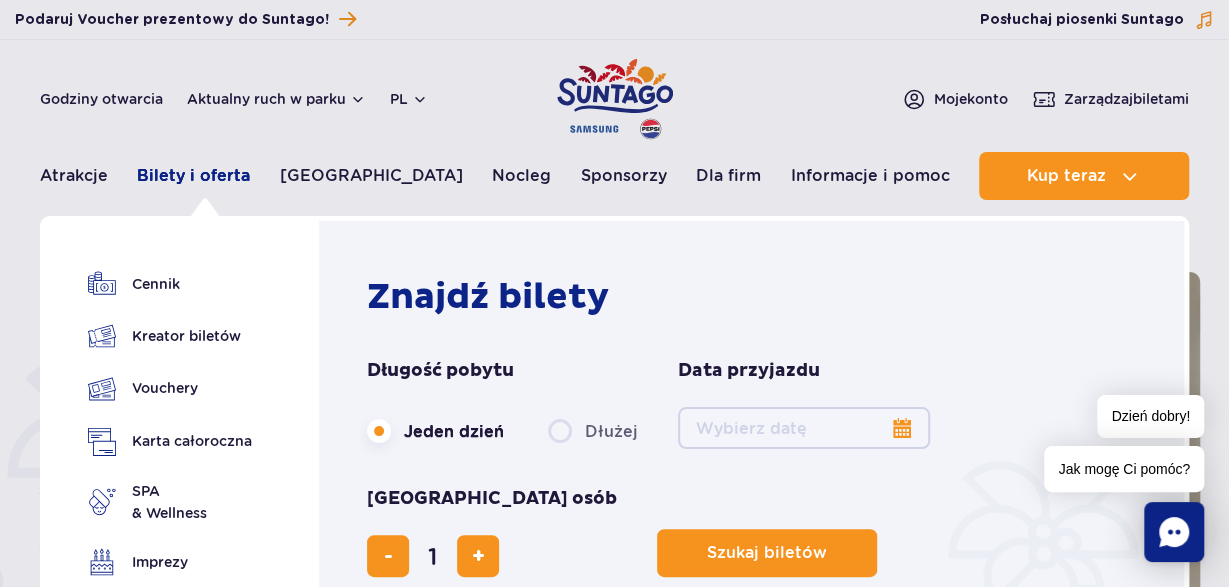 click on "Bilety i oferta" at bounding box center (193, 176) 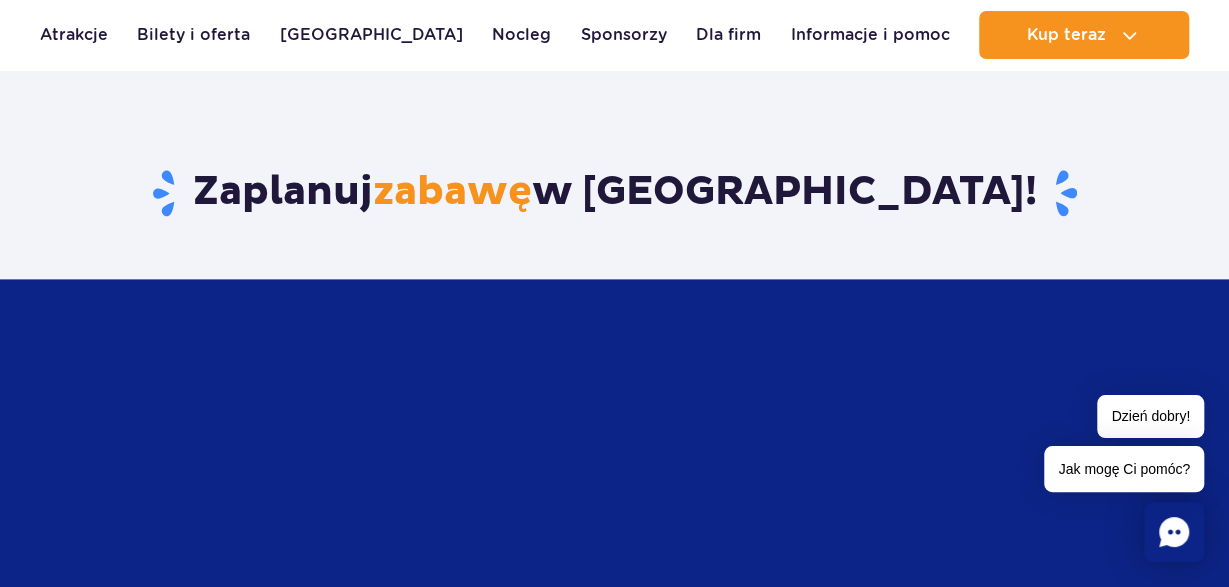 scroll, scrollTop: 624, scrollLeft: 0, axis: vertical 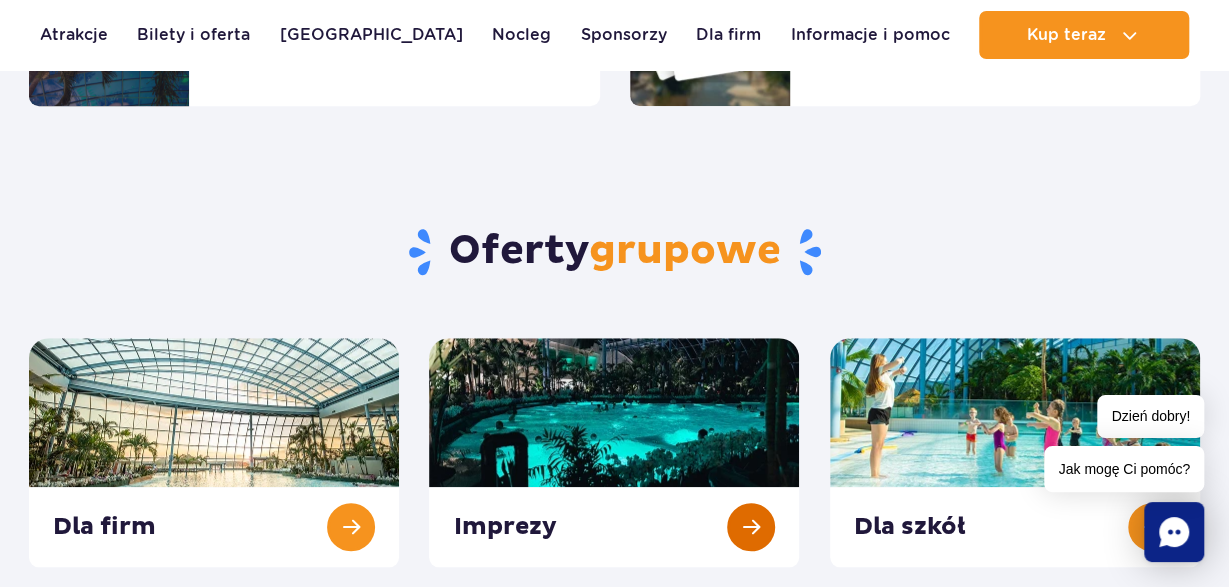click at bounding box center [614, 452] 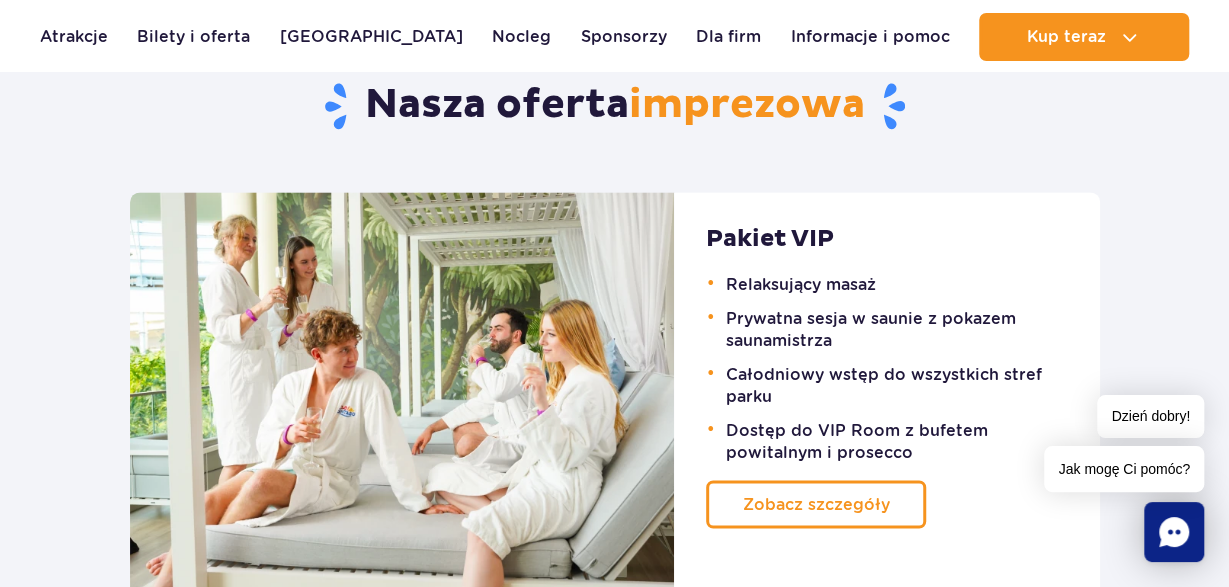scroll, scrollTop: 1456, scrollLeft: 0, axis: vertical 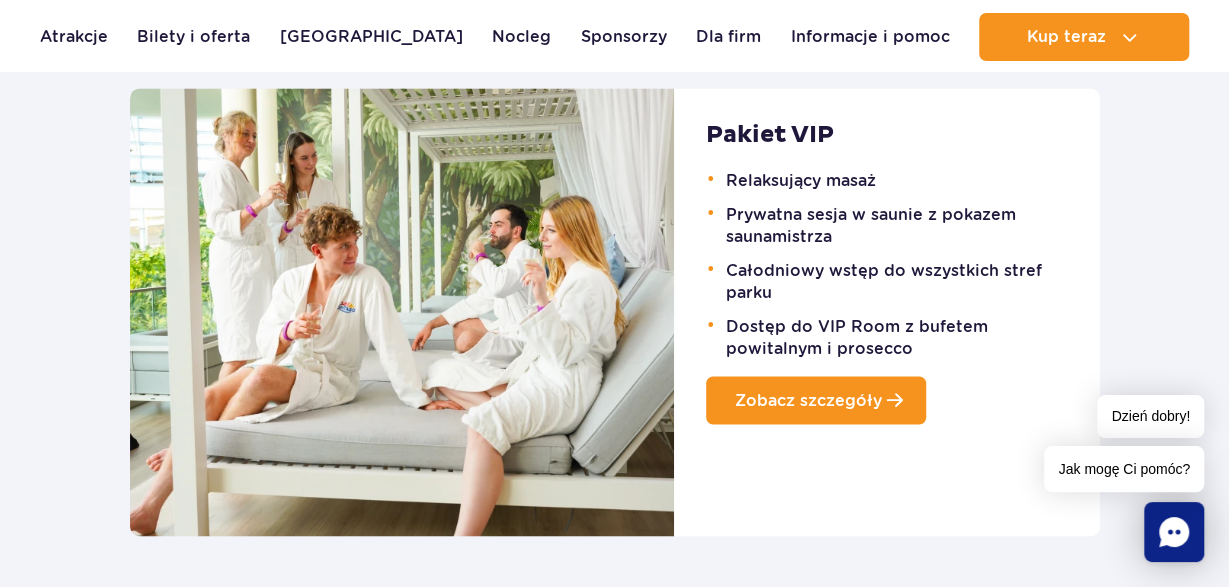click on "Zobacz szczegóły" at bounding box center [808, 399] 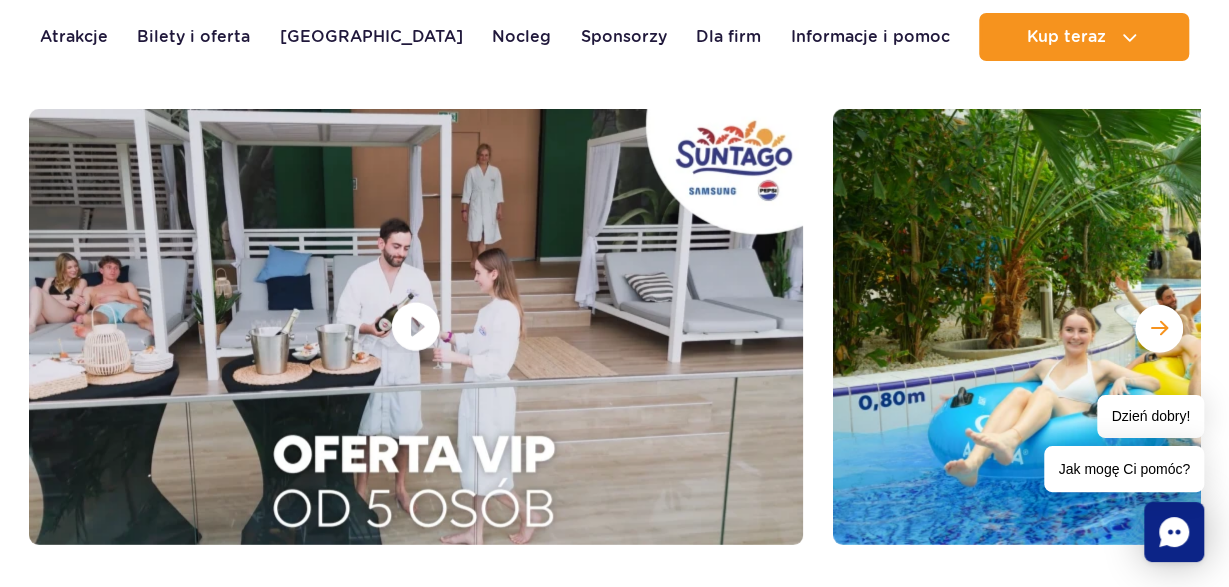 scroll, scrollTop: 2912, scrollLeft: 0, axis: vertical 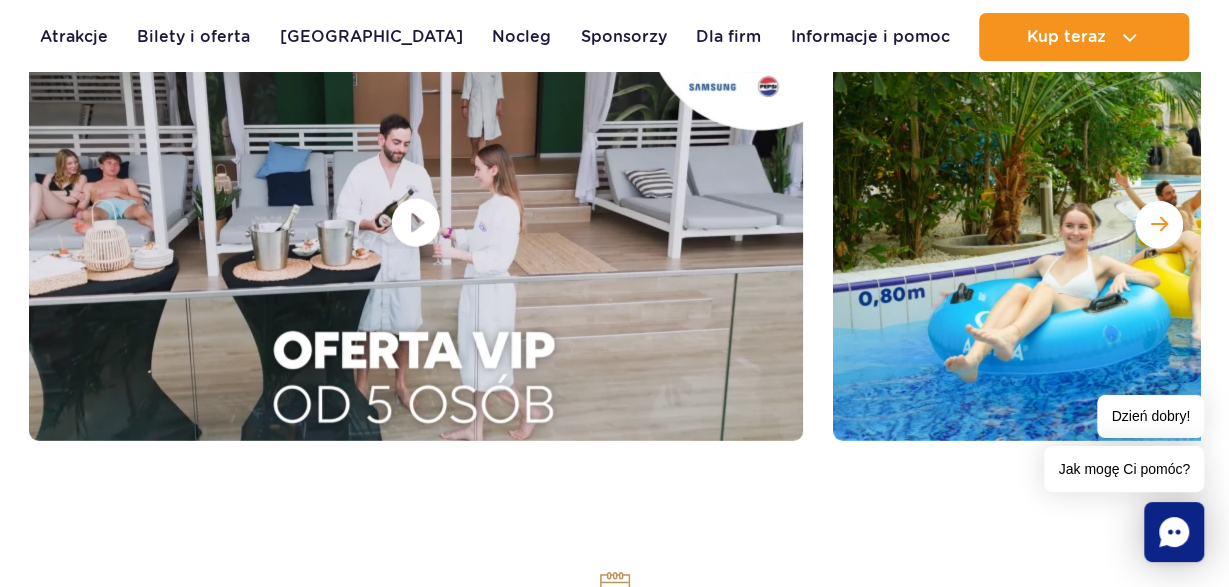 click at bounding box center [416, 223] 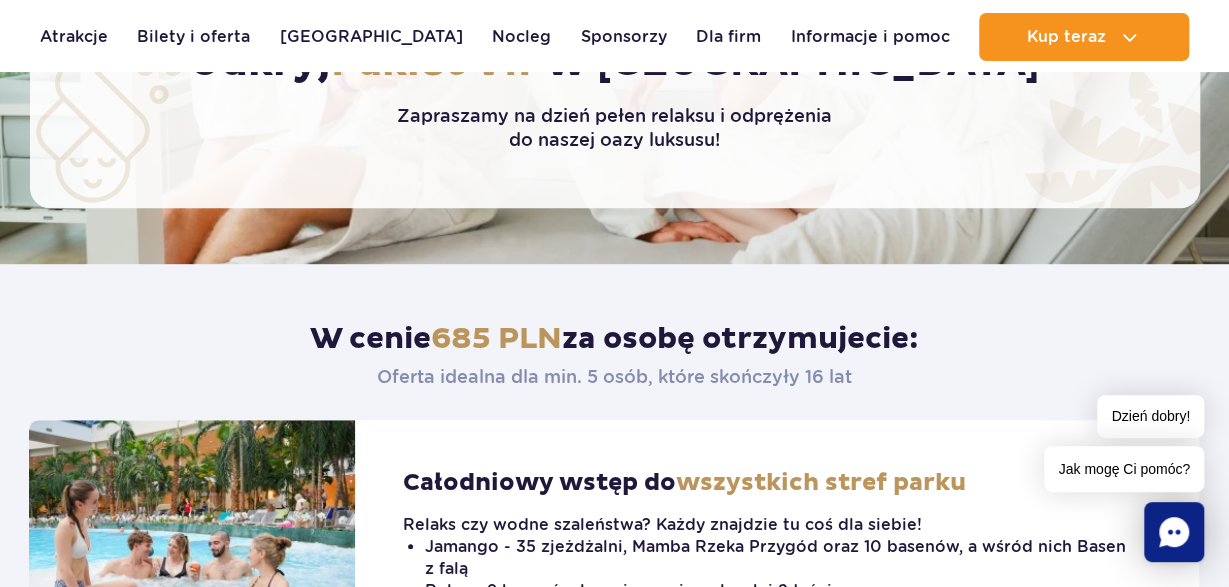 scroll, scrollTop: 0, scrollLeft: 0, axis: both 